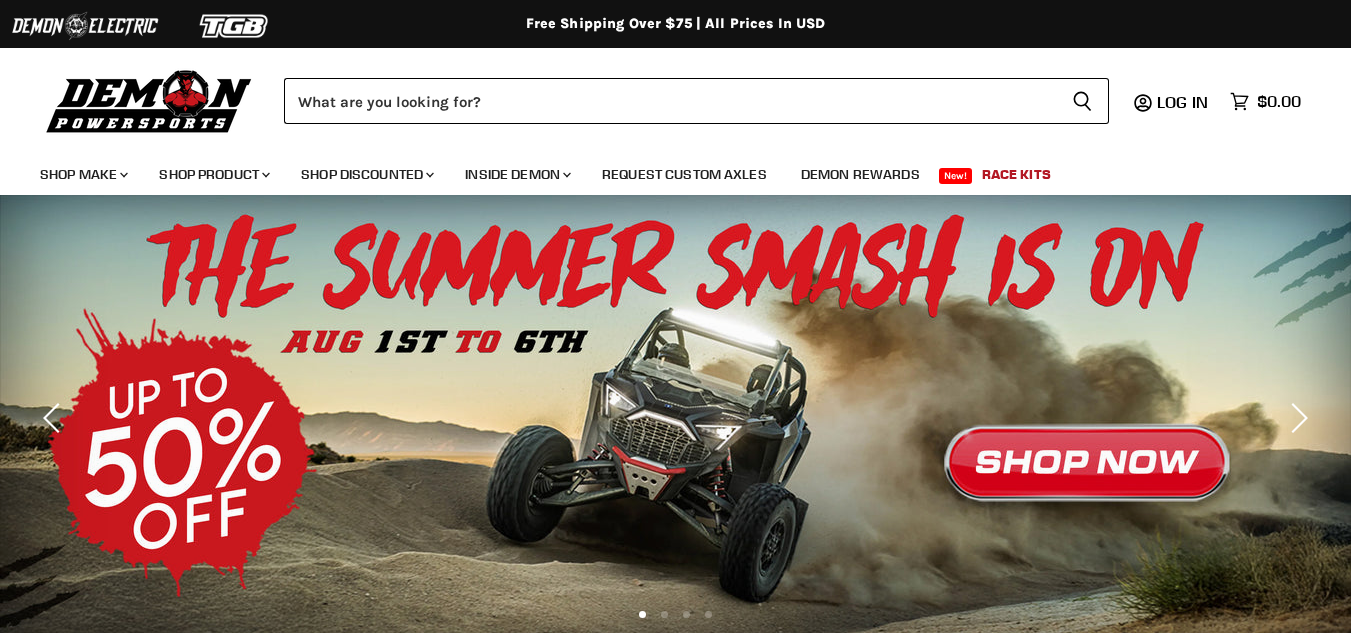 scroll, scrollTop: 0, scrollLeft: 0, axis: both 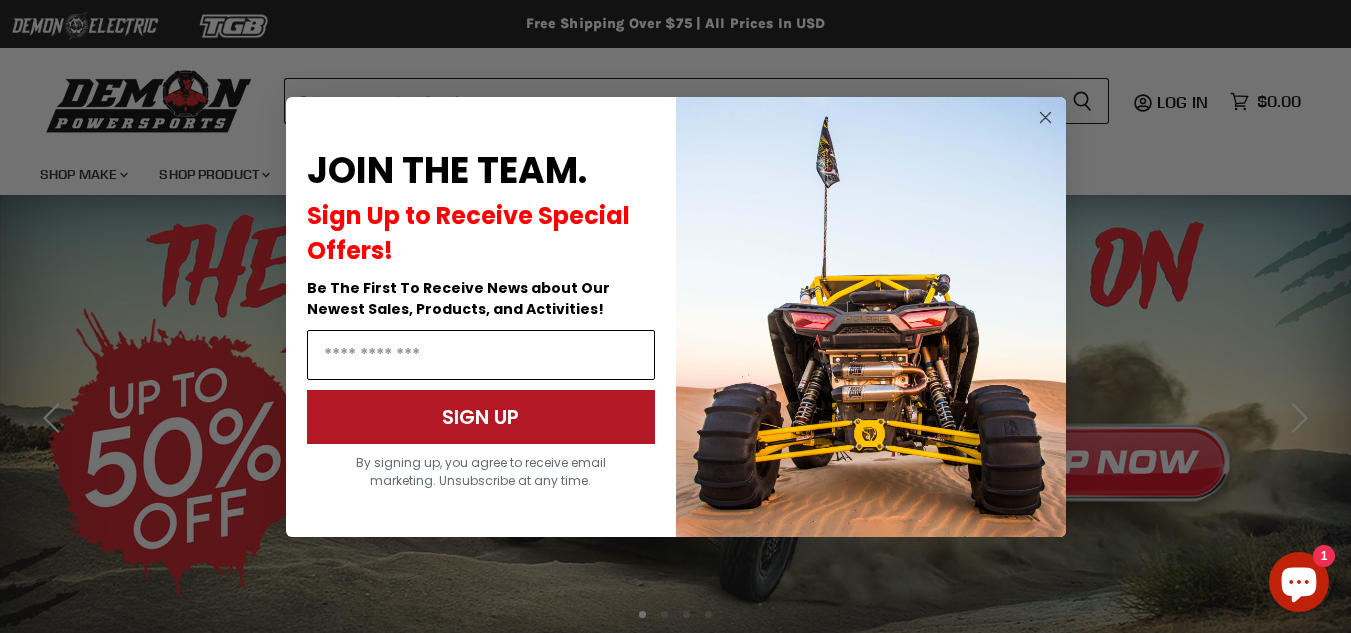 click at bounding box center [481, 355] 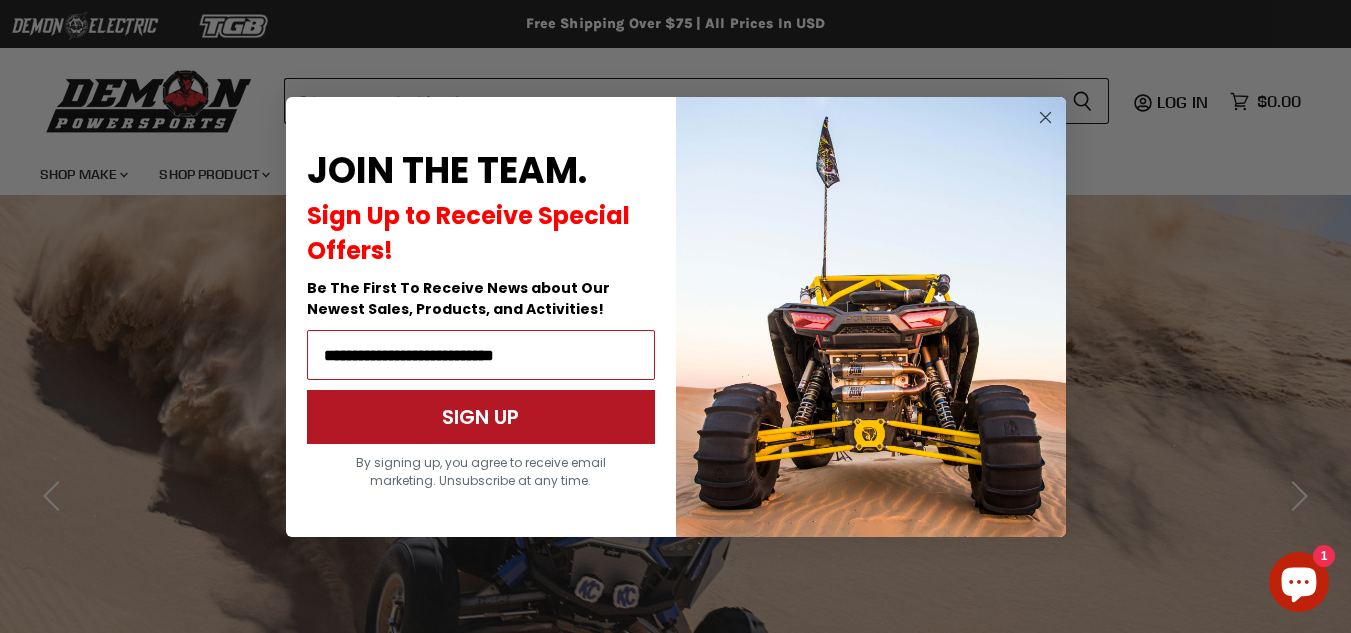 type on "**********" 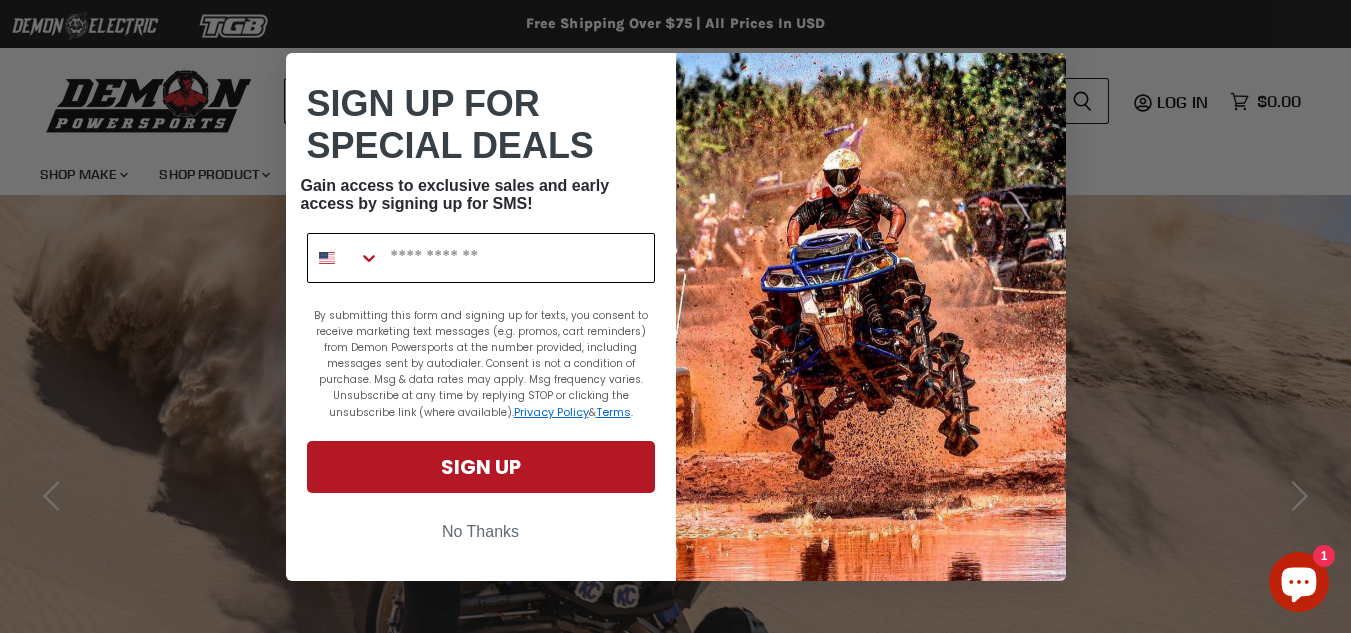 click at bounding box center [517, 258] 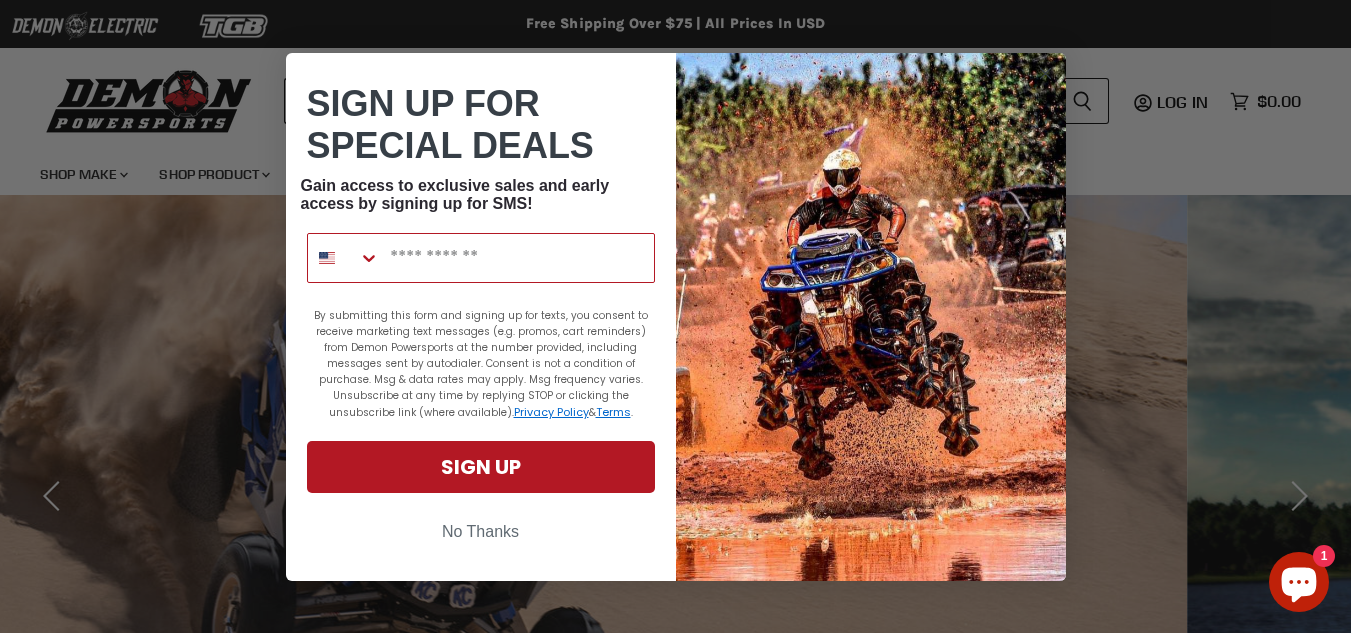 click on "No Thanks" at bounding box center [481, 532] 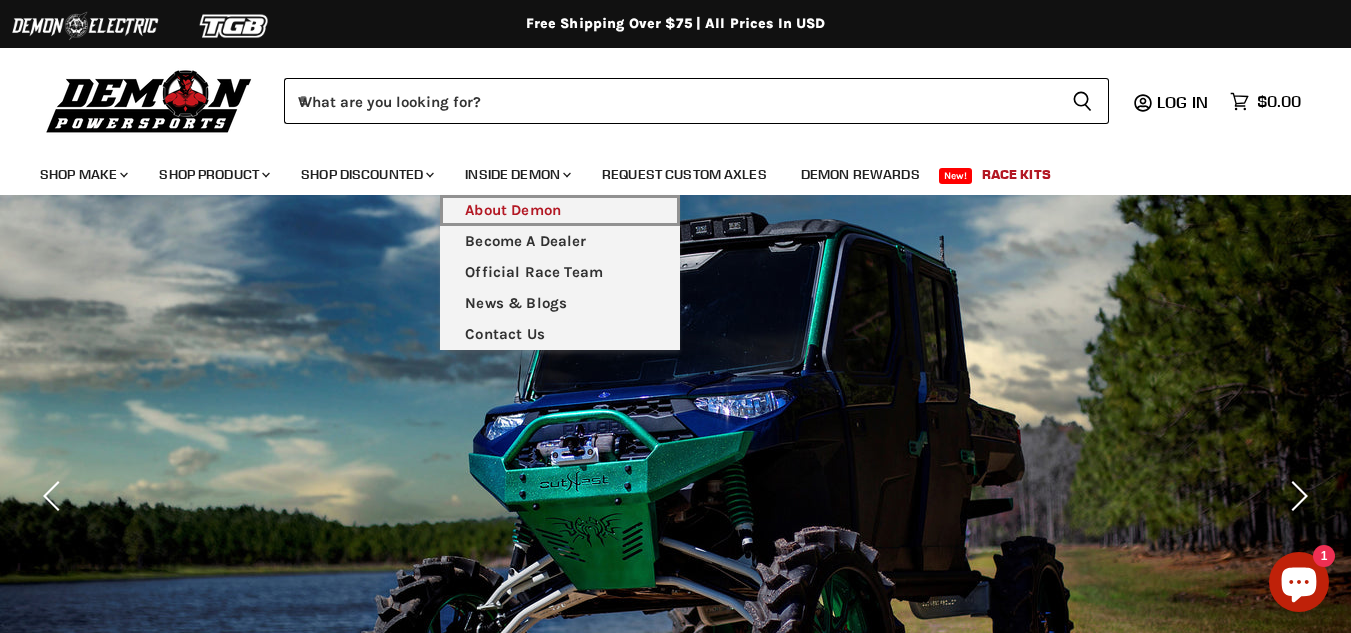 click on "About Demon" at bounding box center [560, 210] 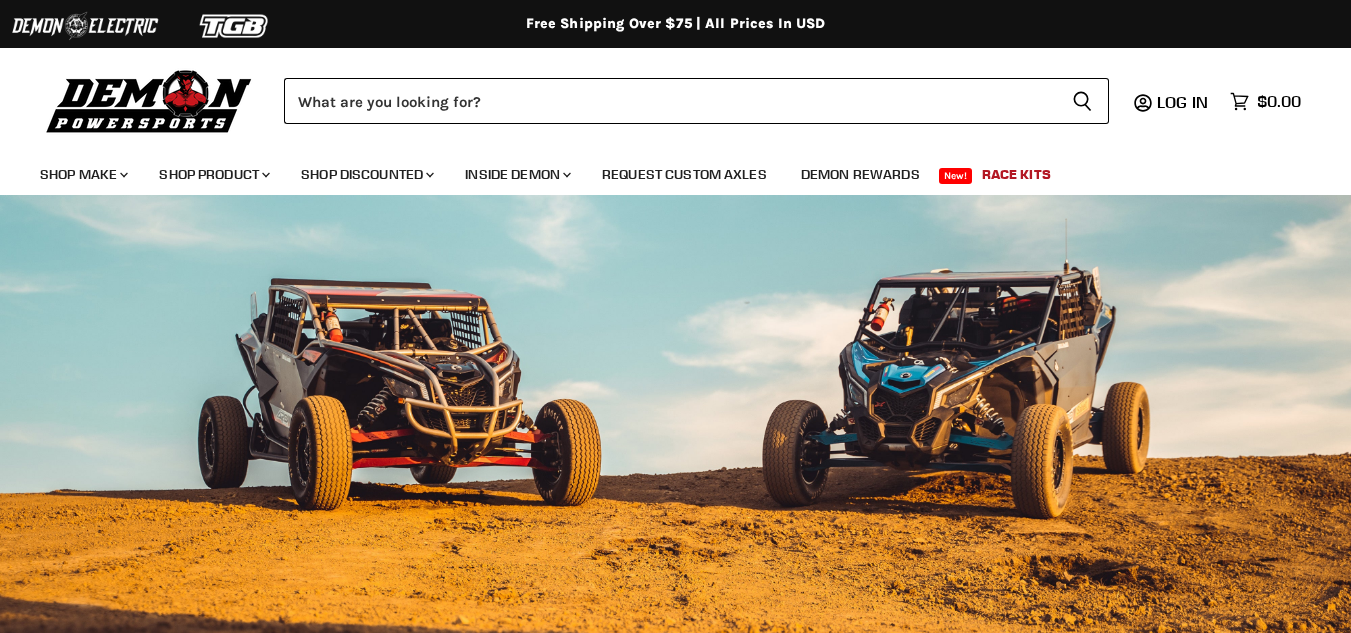 click at bounding box center [675, 435] 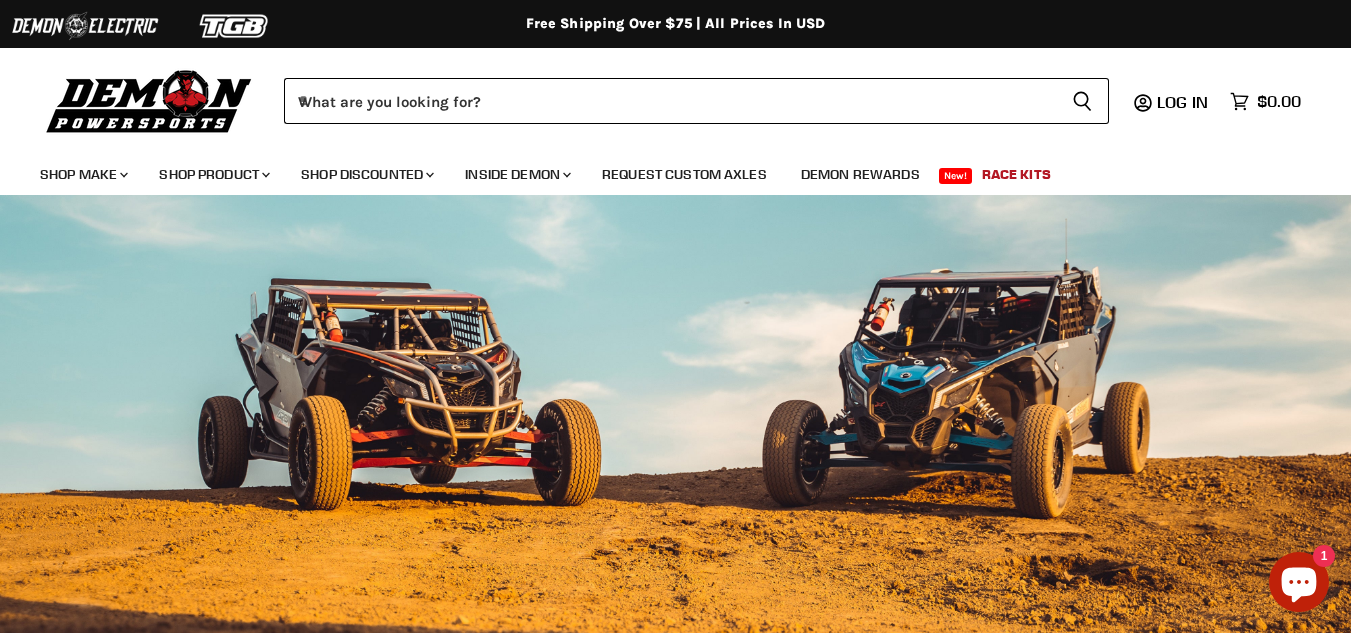 scroll, scrollTop: 0, scrollLeft: 0, axis: both 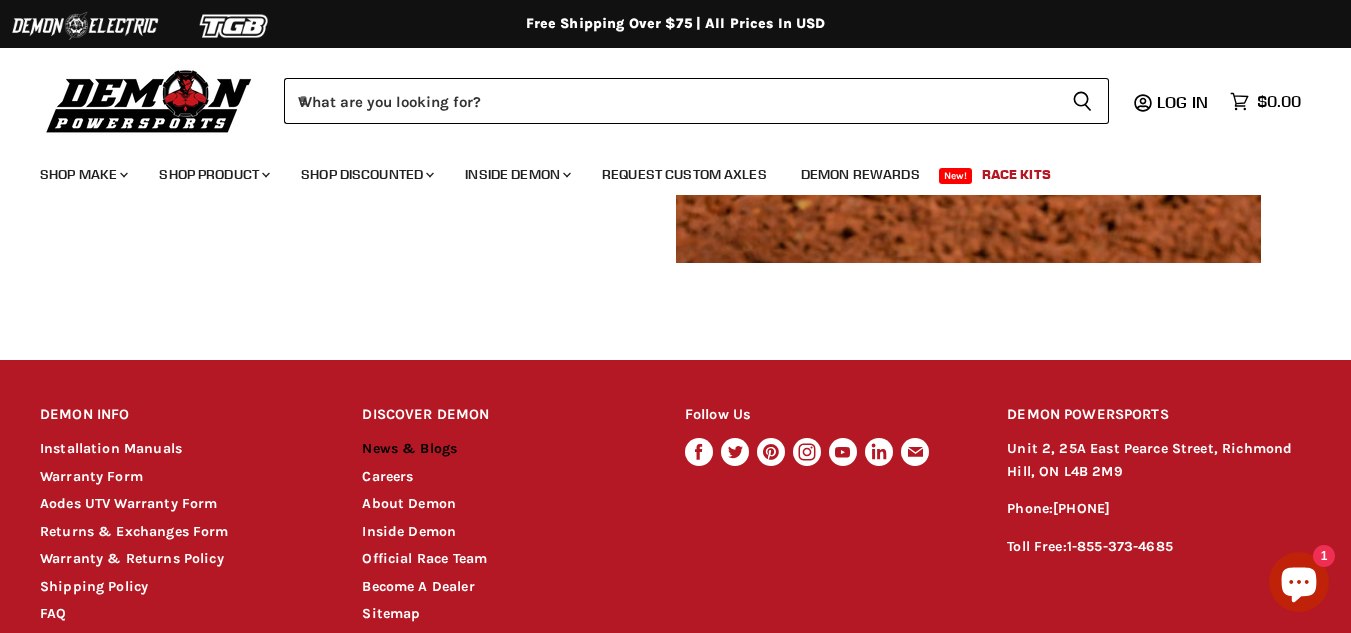 click on "News & Blogs" at bounding box center [409, 448] 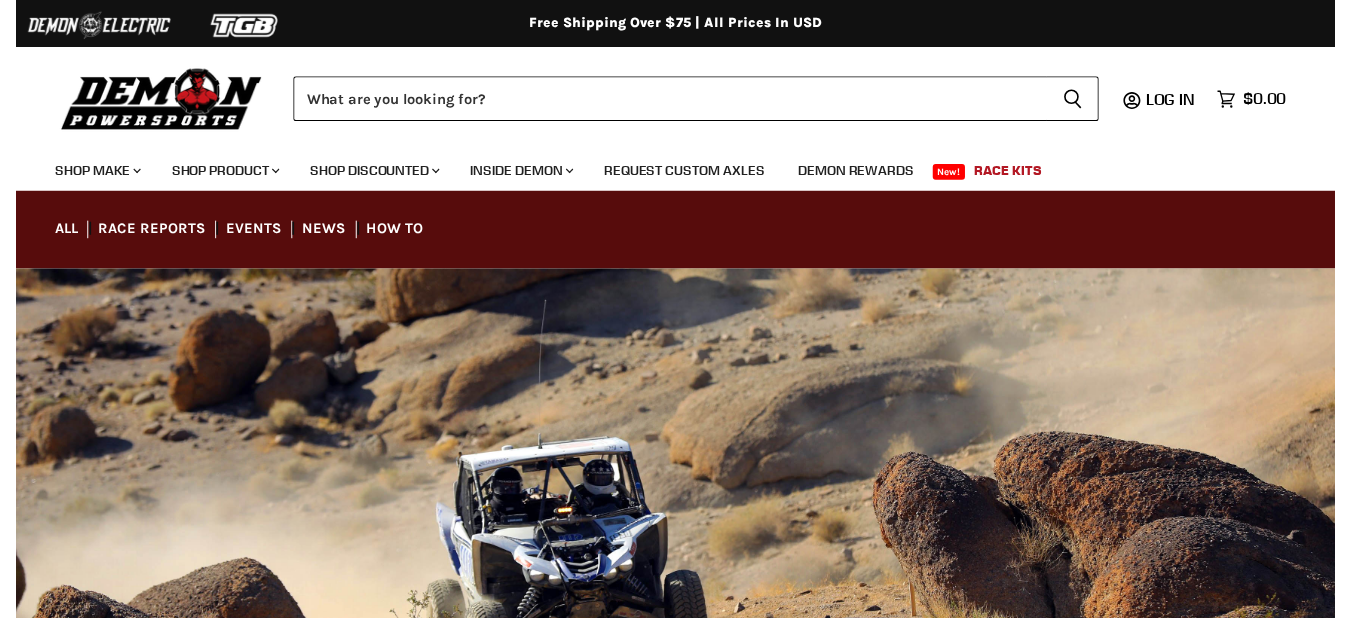 scroll, scrollTop: 0, scrollLeft: 0, axis: both 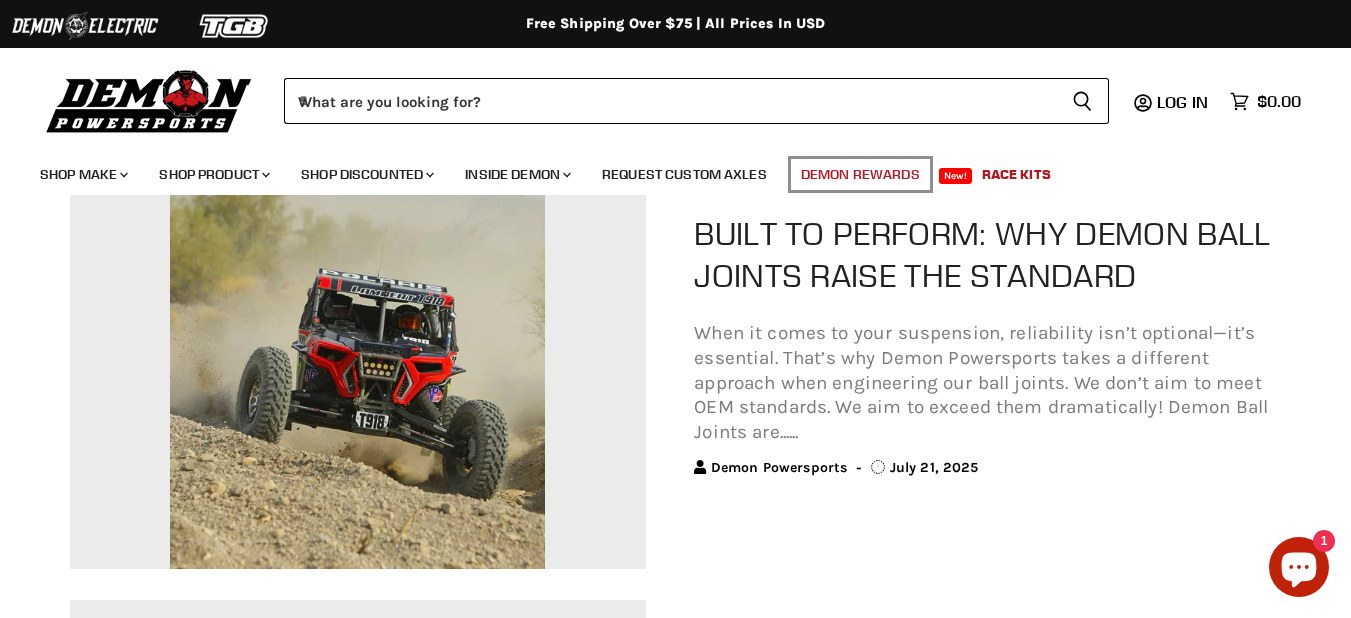 click on "Demon Rewards" at bounding box center [860, 174] 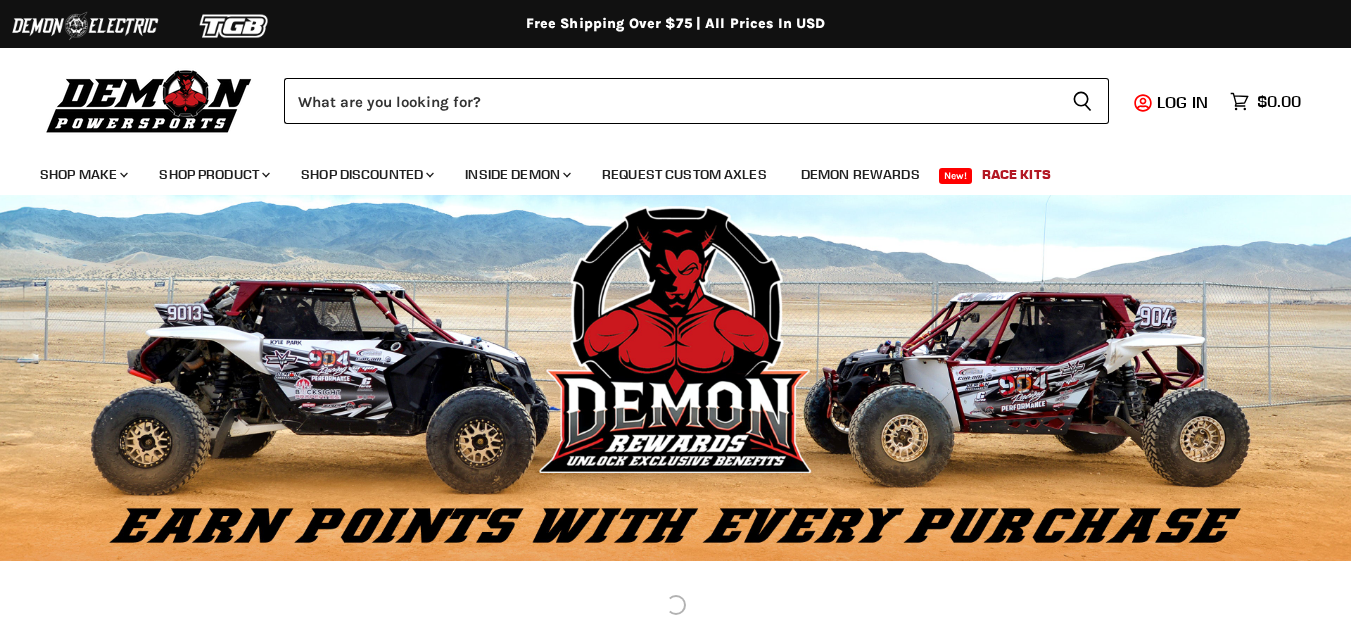 scroll, scrollTop: 0, scrollLeft: 0, axis: both 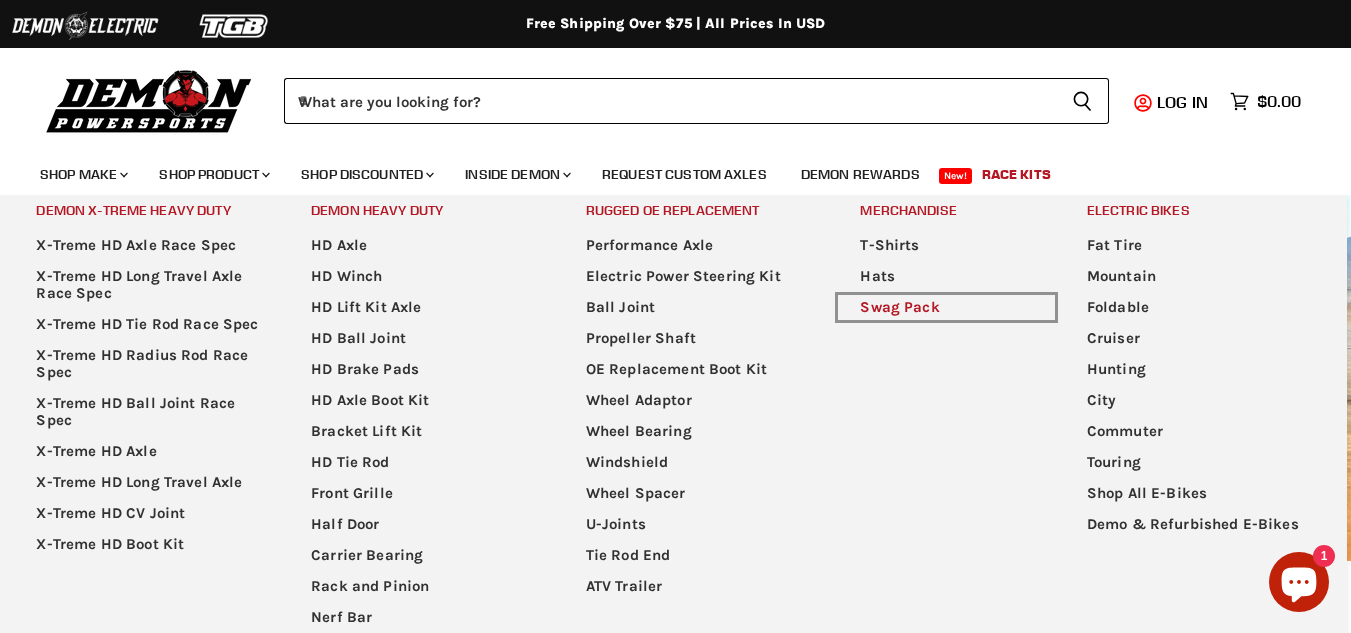 click on "Swag Pack" at bounding box center [946, 307] 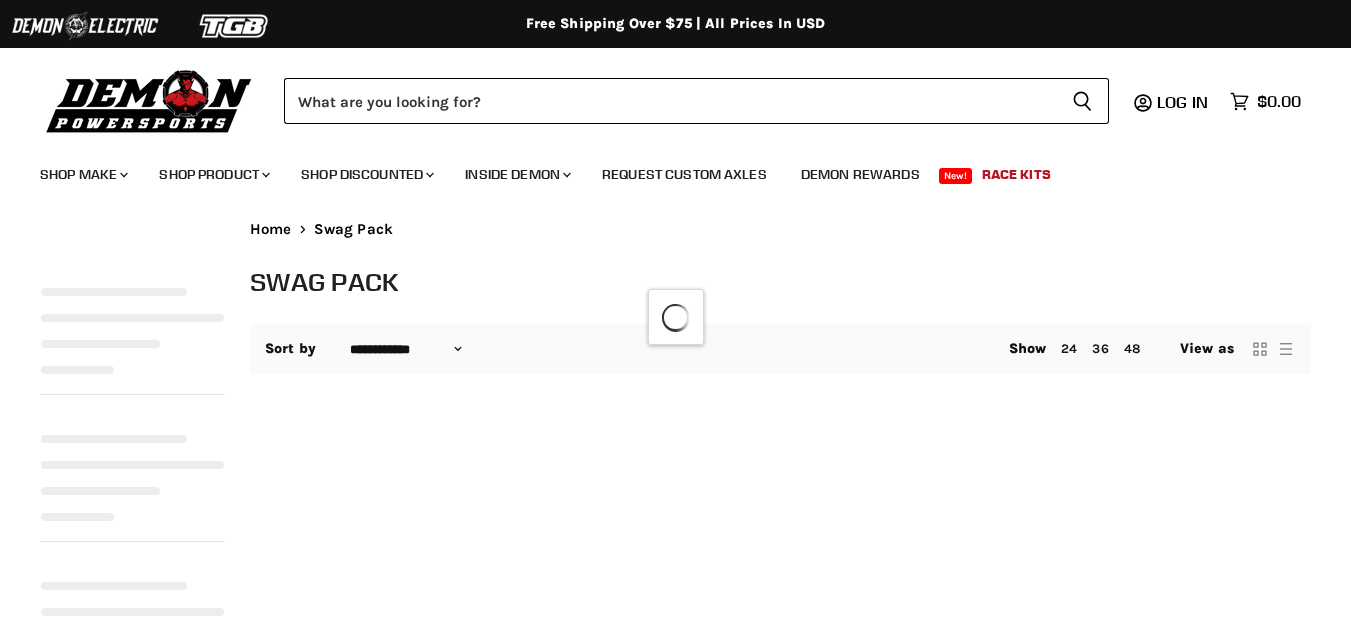 select on "**********" 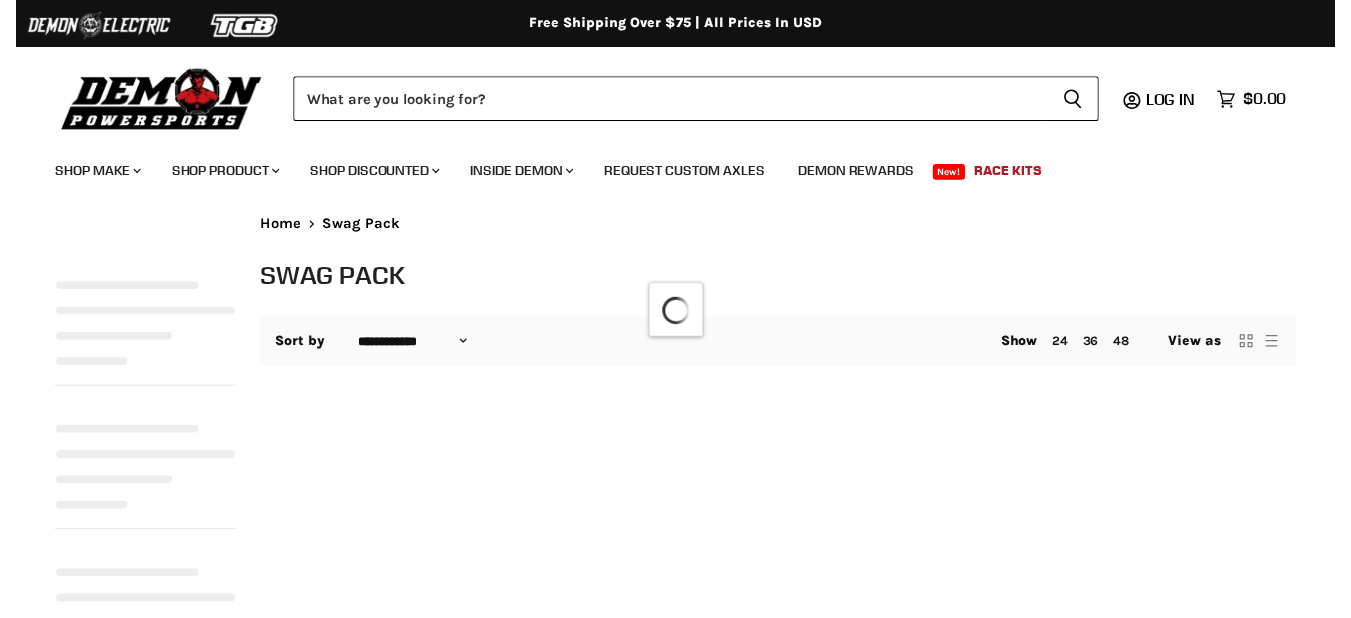 scroll, scrollTop: 0, scrollLeft: 0, axis: both 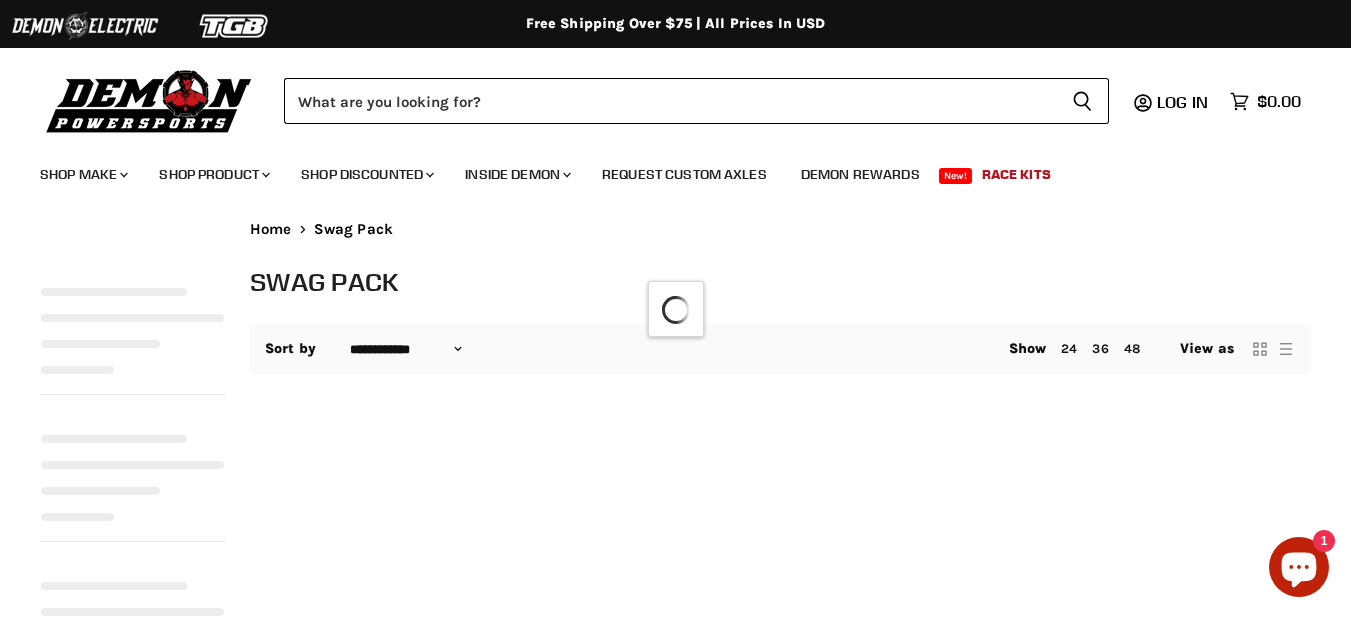 select on "**********" 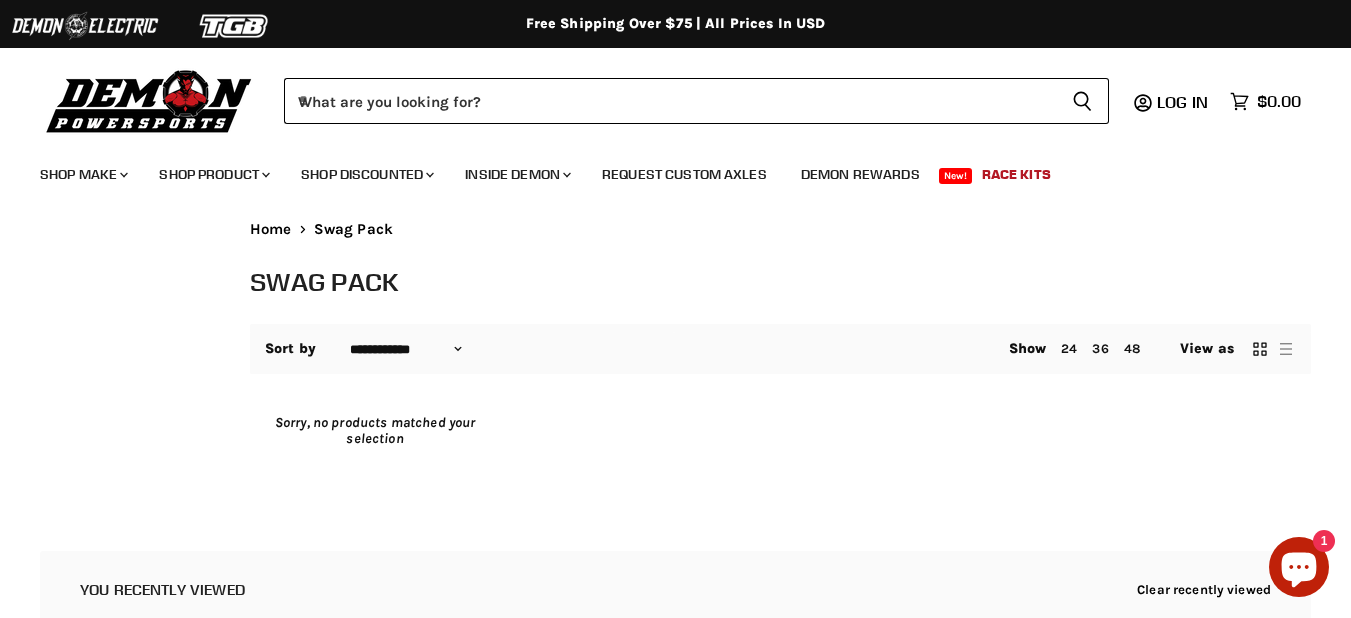 scroll, scrollTop: 0, scrollLeft: 0, axis: both 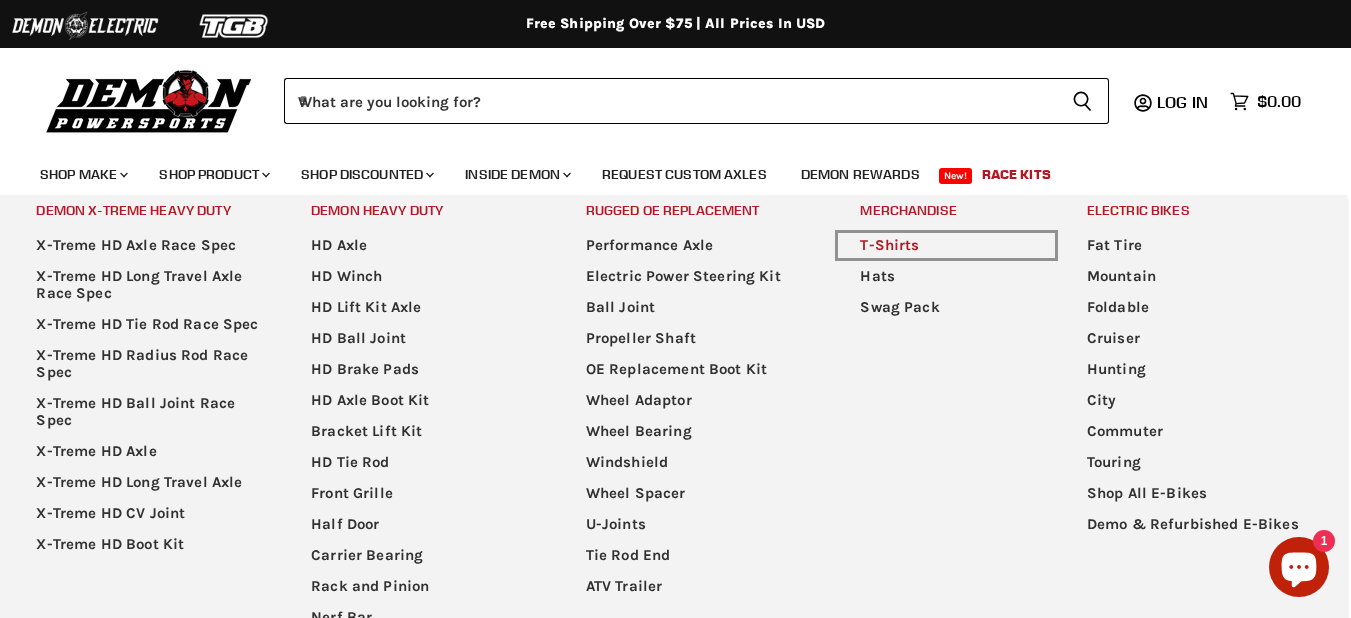 click on "T-Shirts" at bounding box center (946, 245) 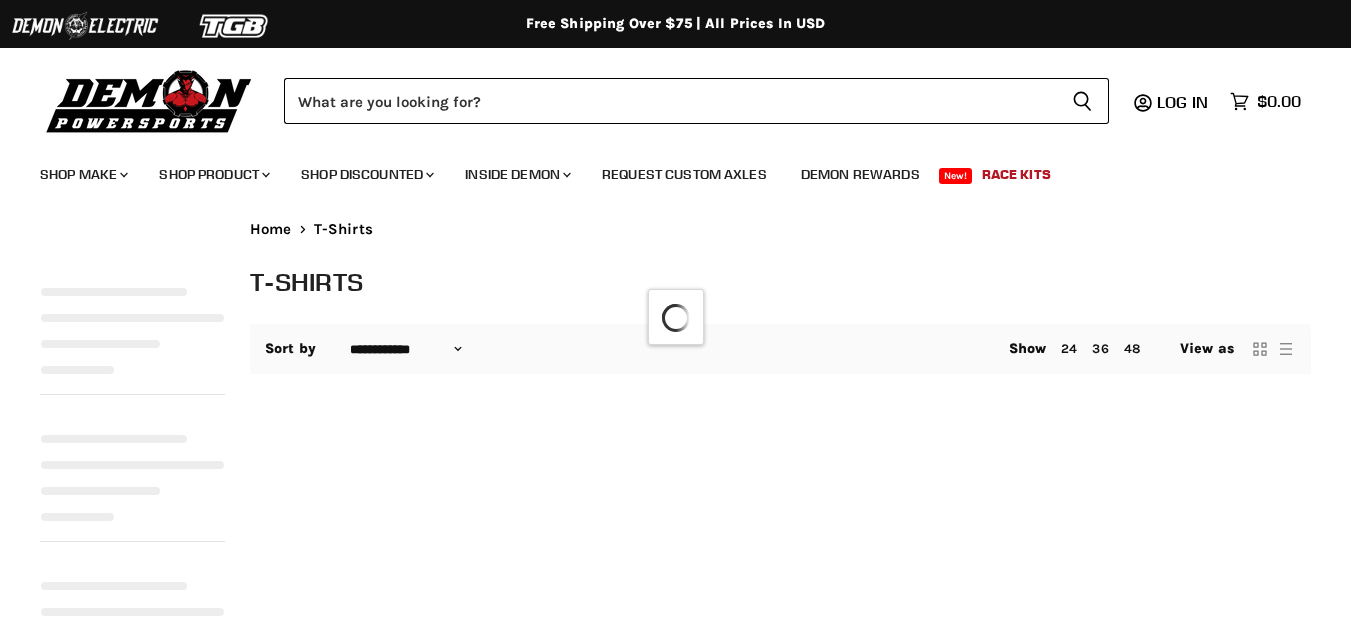 select on "**********" 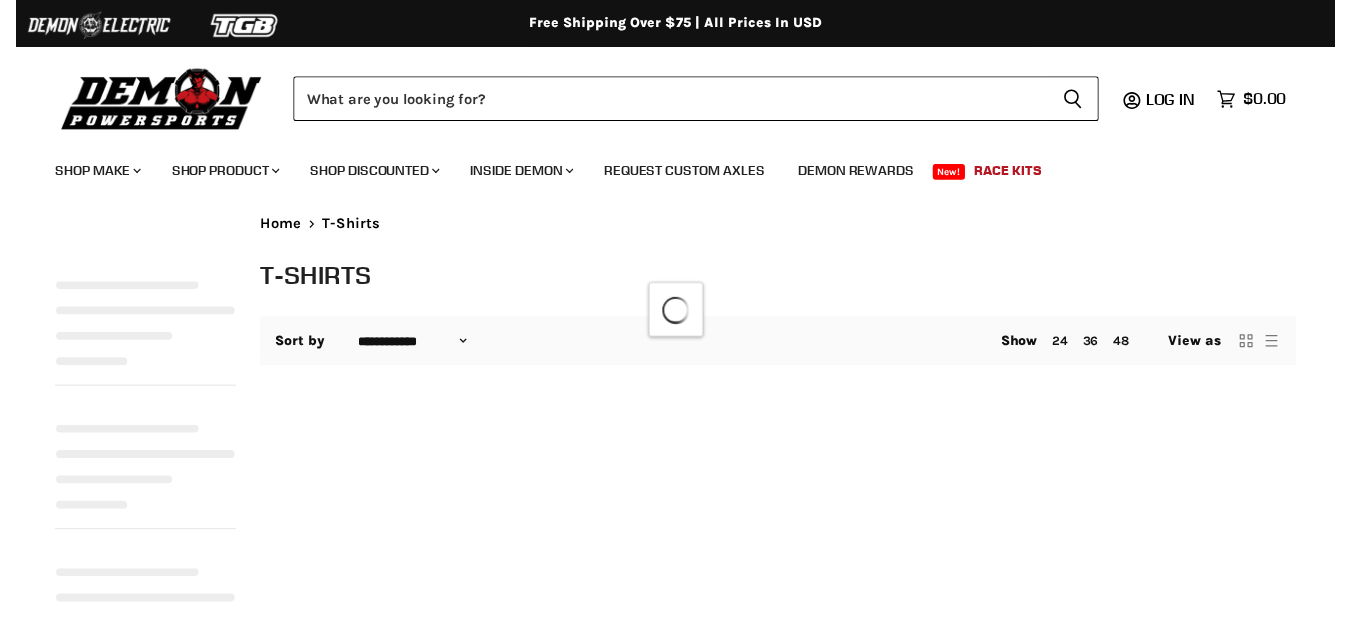 scroll, scrollTop: 0, scrollLeft: 0, axis: both 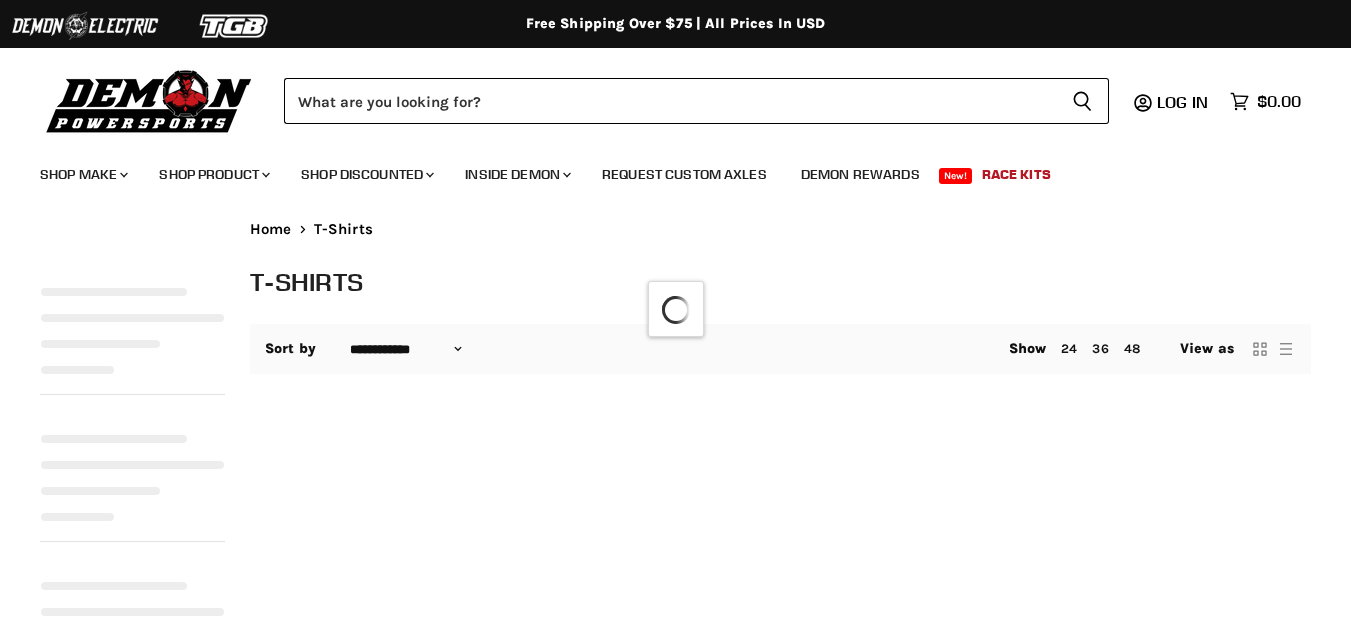 select on "**********" 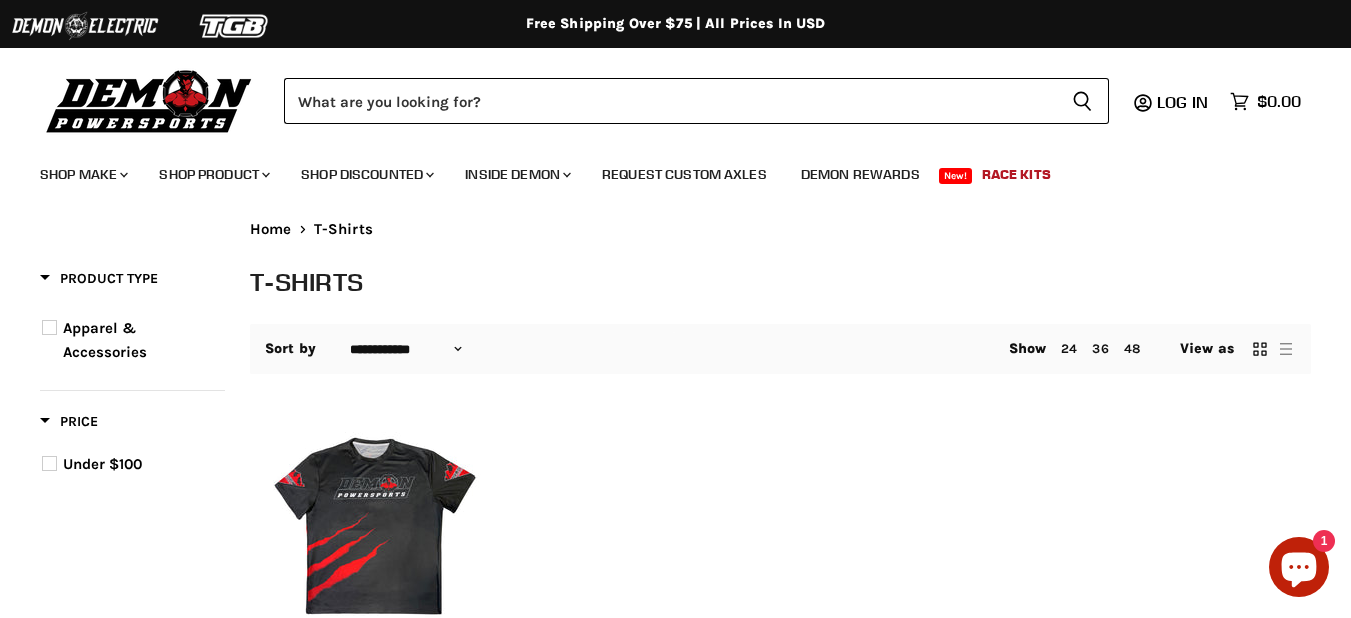 scroll, scrollTop: 0, scrollLeft: 0, axis: both 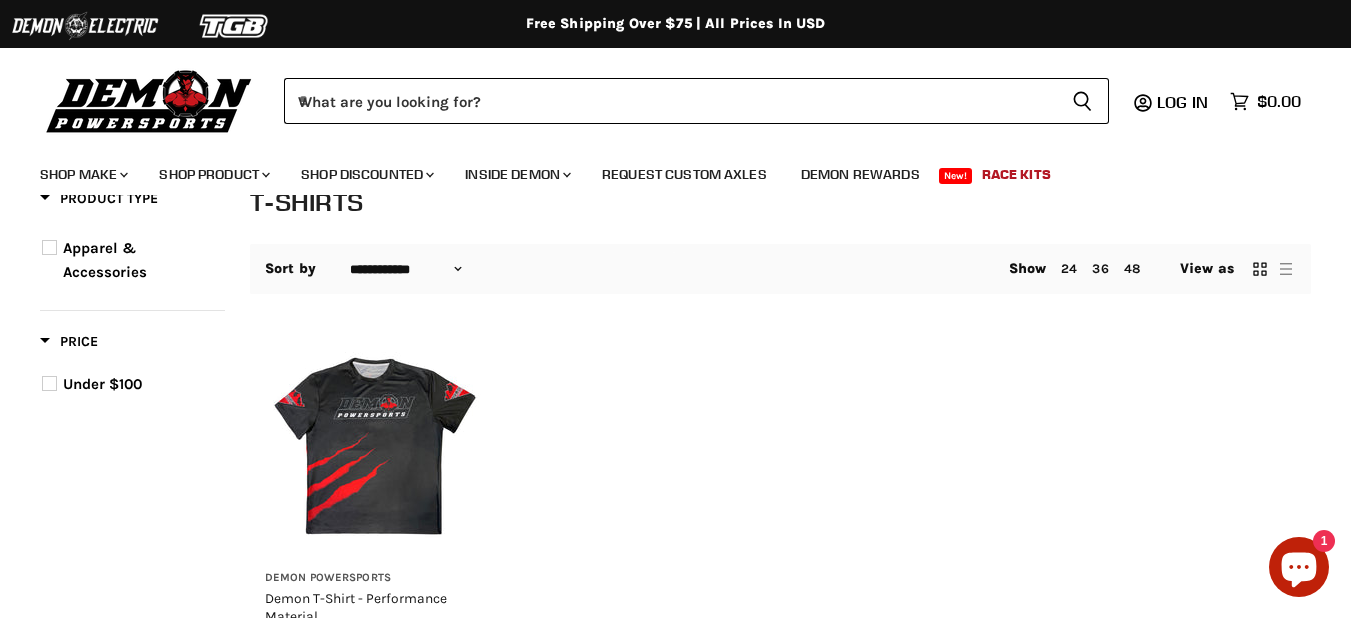 click 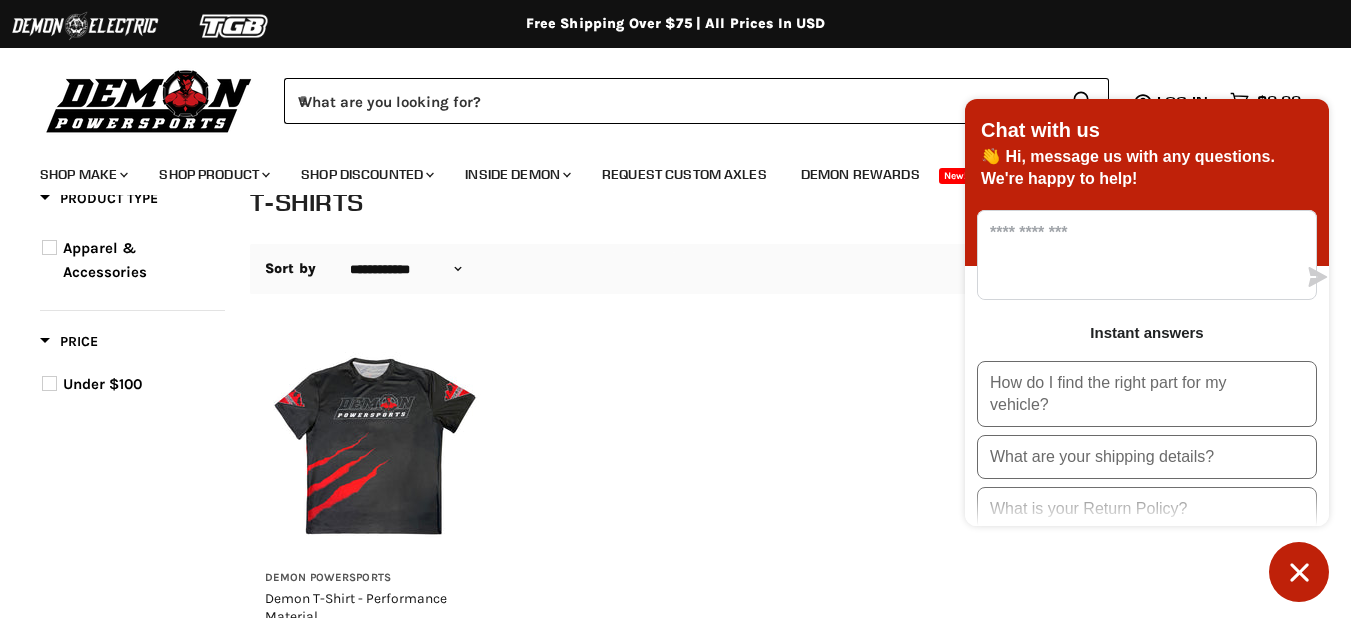 click on "Demon Powersports Demon T-Shirt - Performance Material from   $35.00 In Stock  0  from   $35.00" at bounding box center (780, 518) 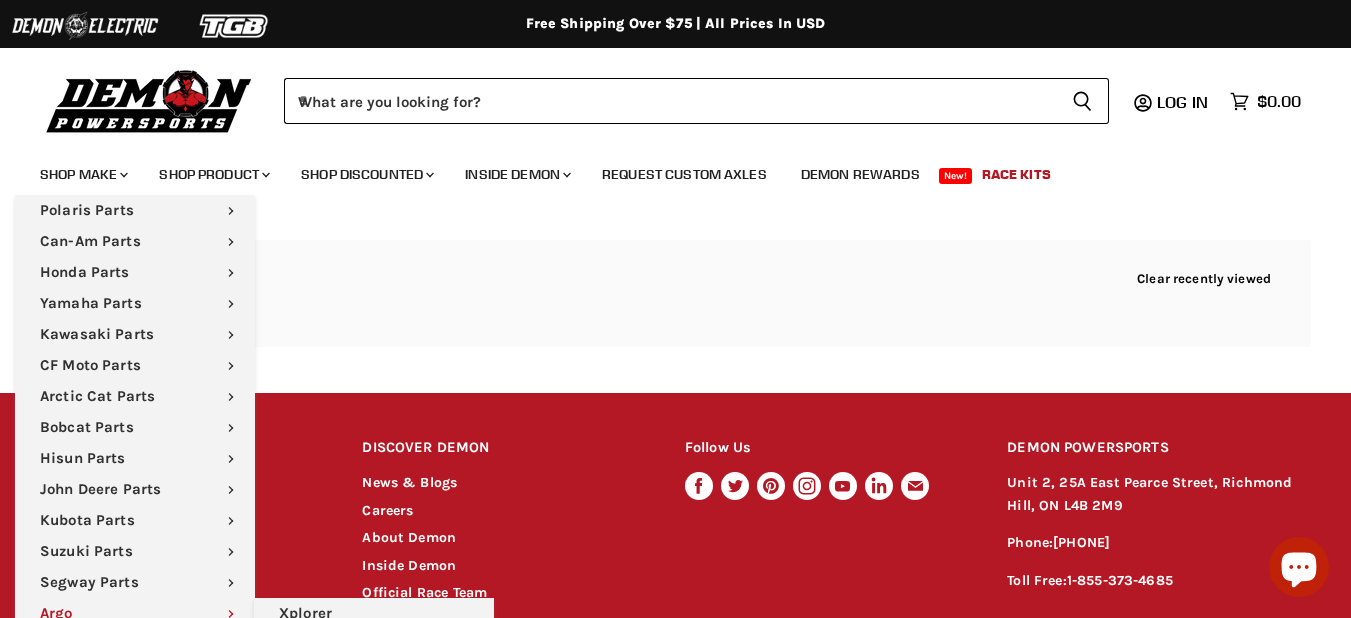 scroll, scrollTop: 680, scrollLeft: 0, axis: vertical 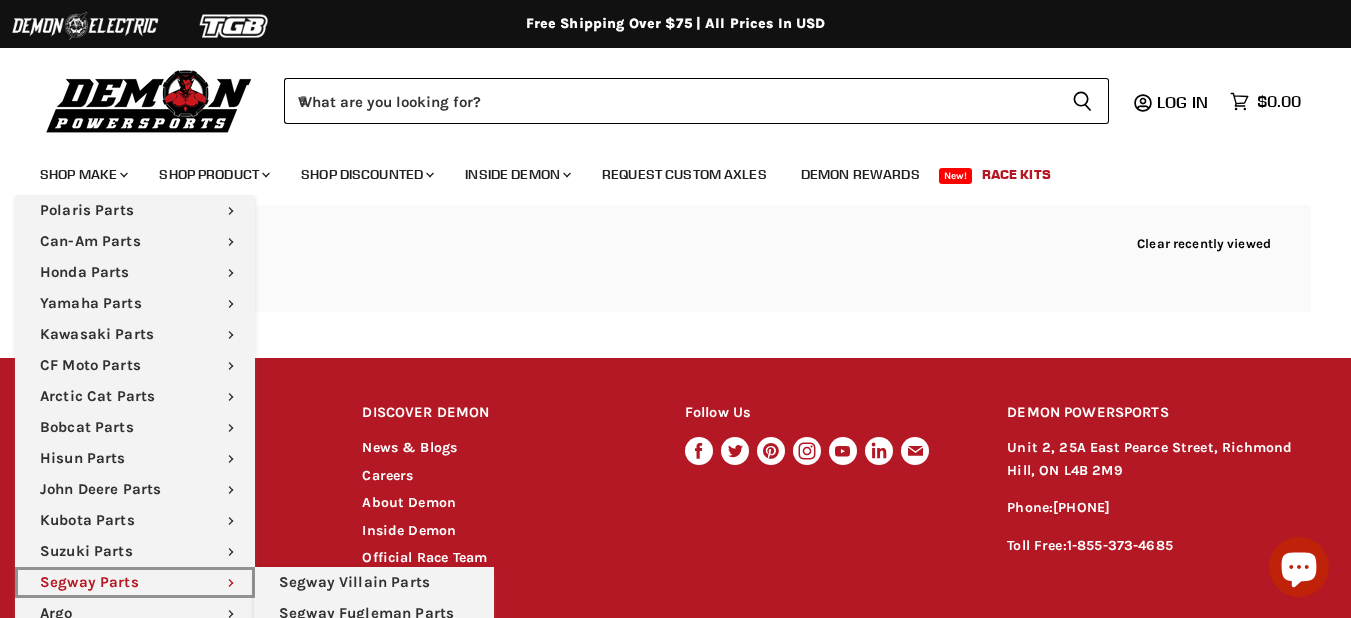 click on "Segway Parts
Chevron down icon" at bounding box center [135, 582] 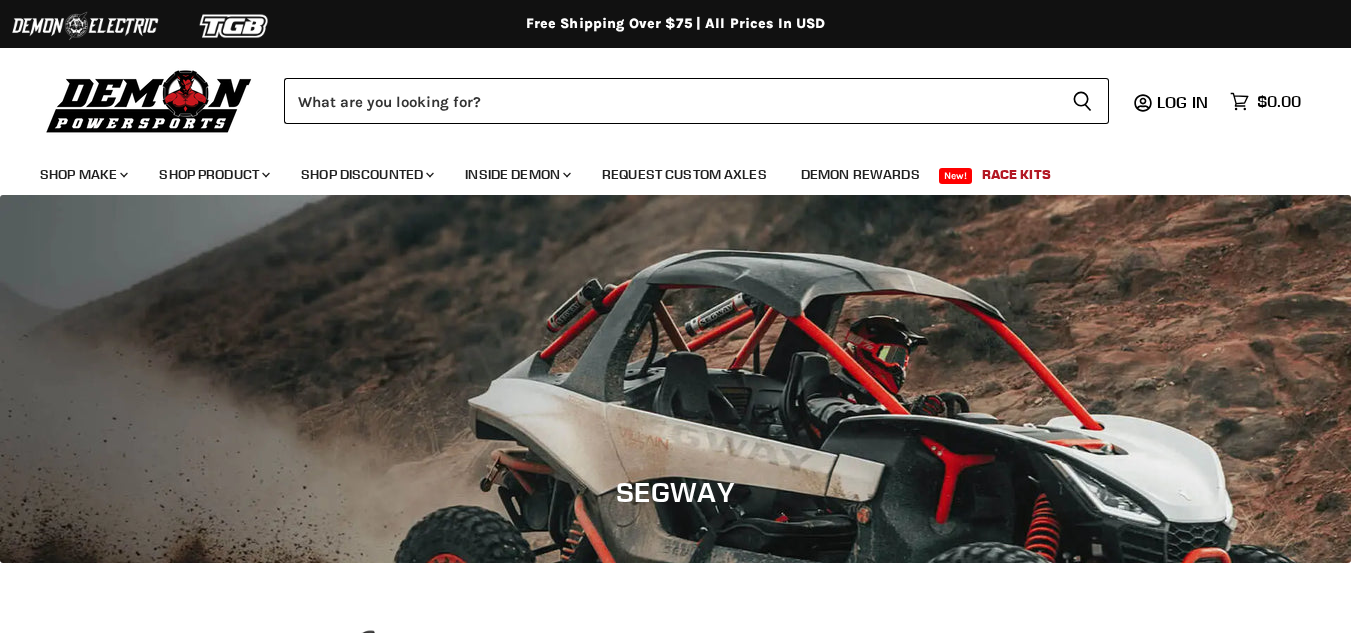 scroll, scrollTop: 0, scrollLeft: 0, axis: both 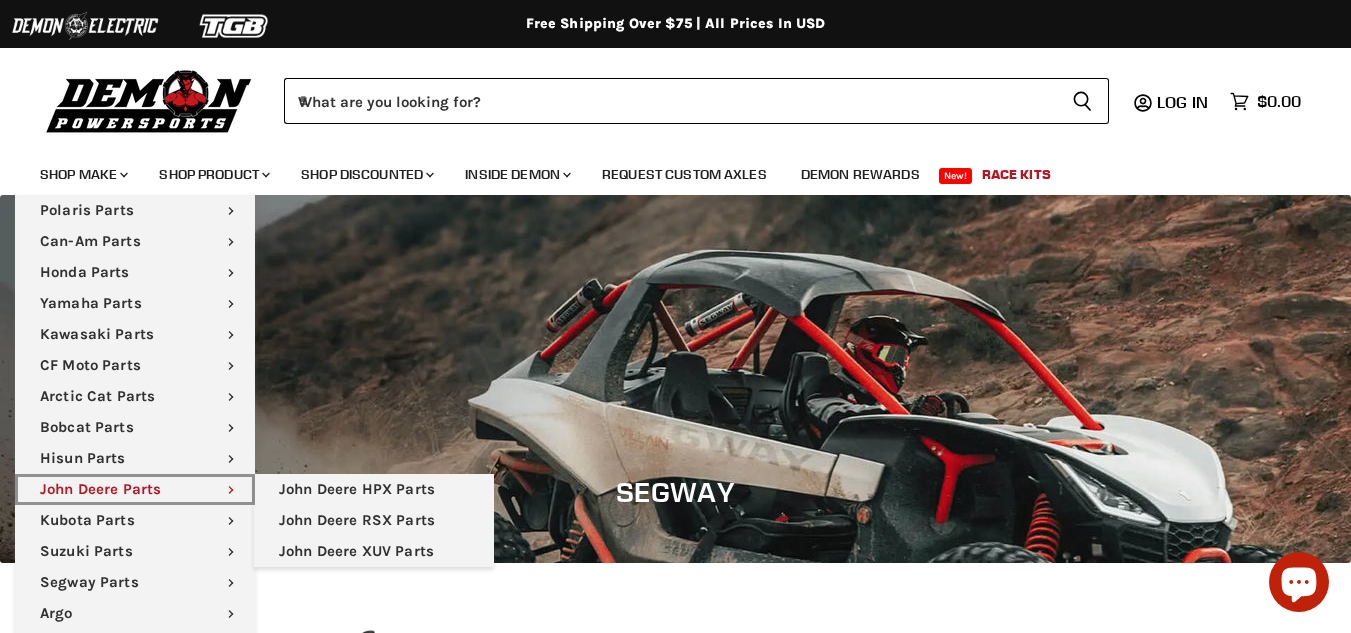 click on "John Deere Parts
Chevron down icon" at bounding box center [135, 489] 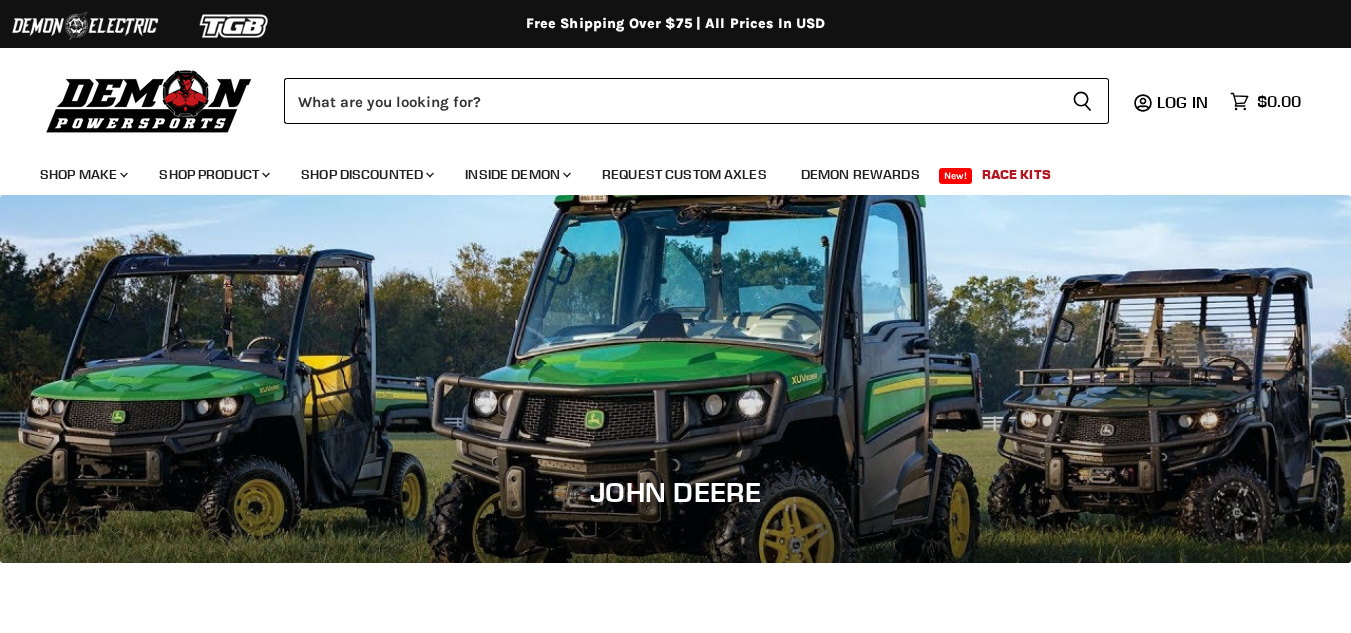 scroll, scrollTop: 0, scrollLeft: 0, axis: both 